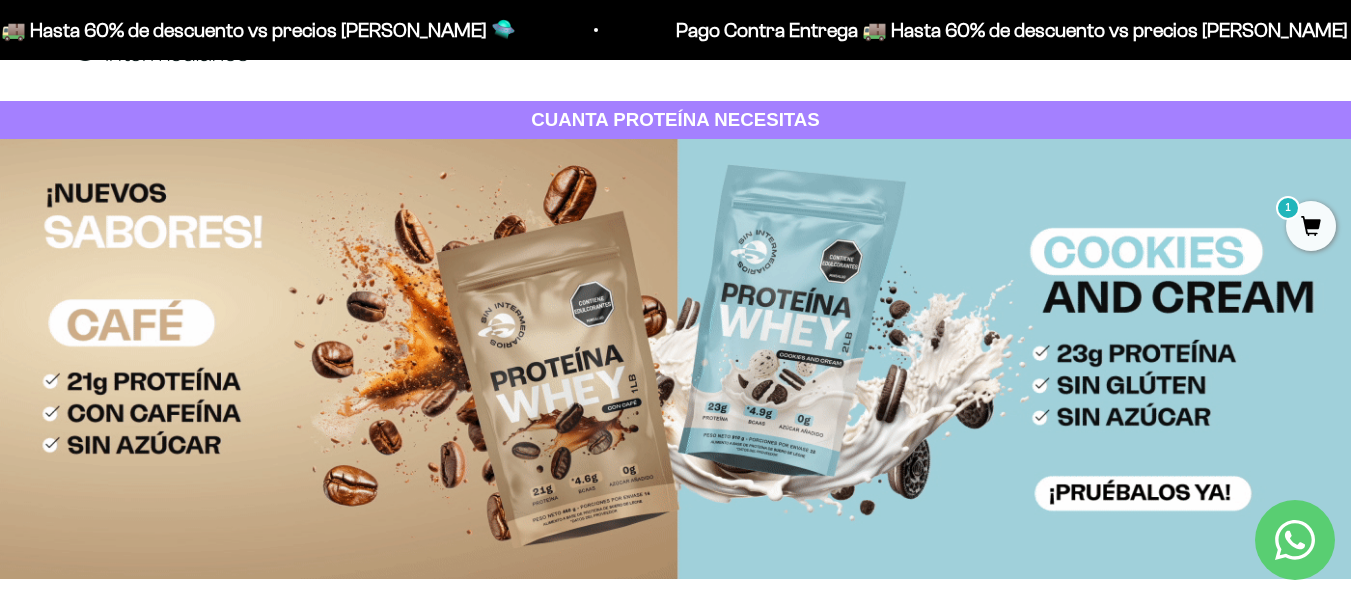 scroll, scrollTop: 0, scrollLeft: 0, axis: both 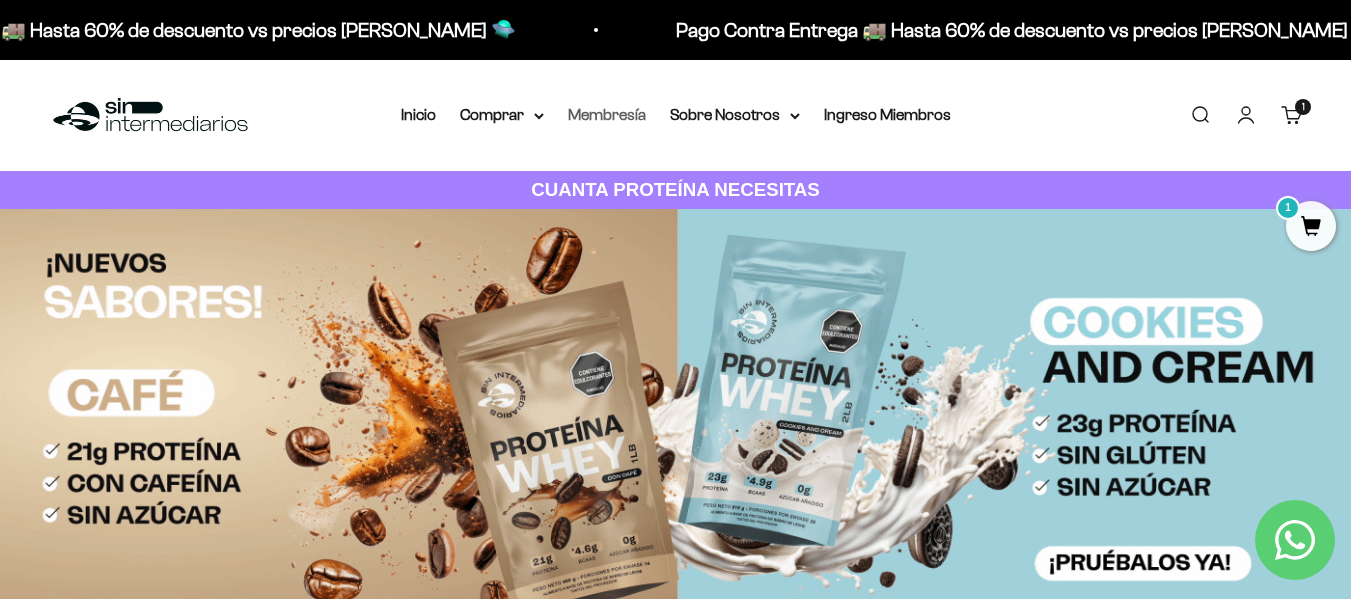 click on "Membresía" at bounding box center [607, 114] 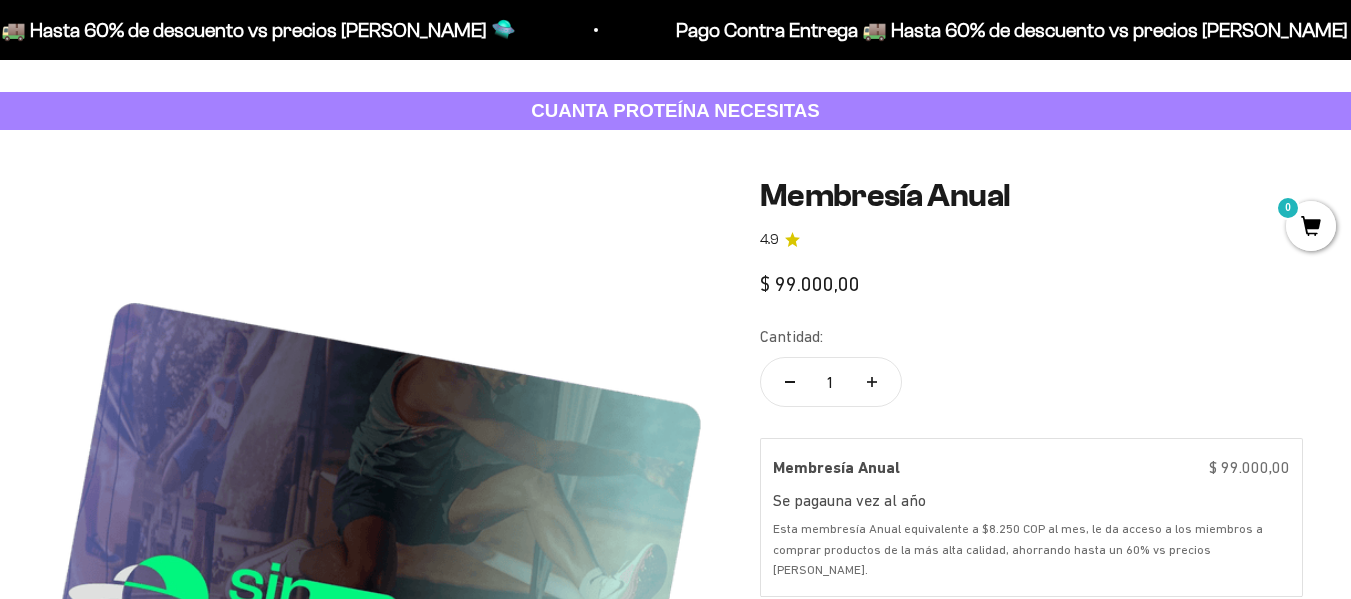 scroll, scrollTop: 93, scrollLeft: 0, axis: vertical 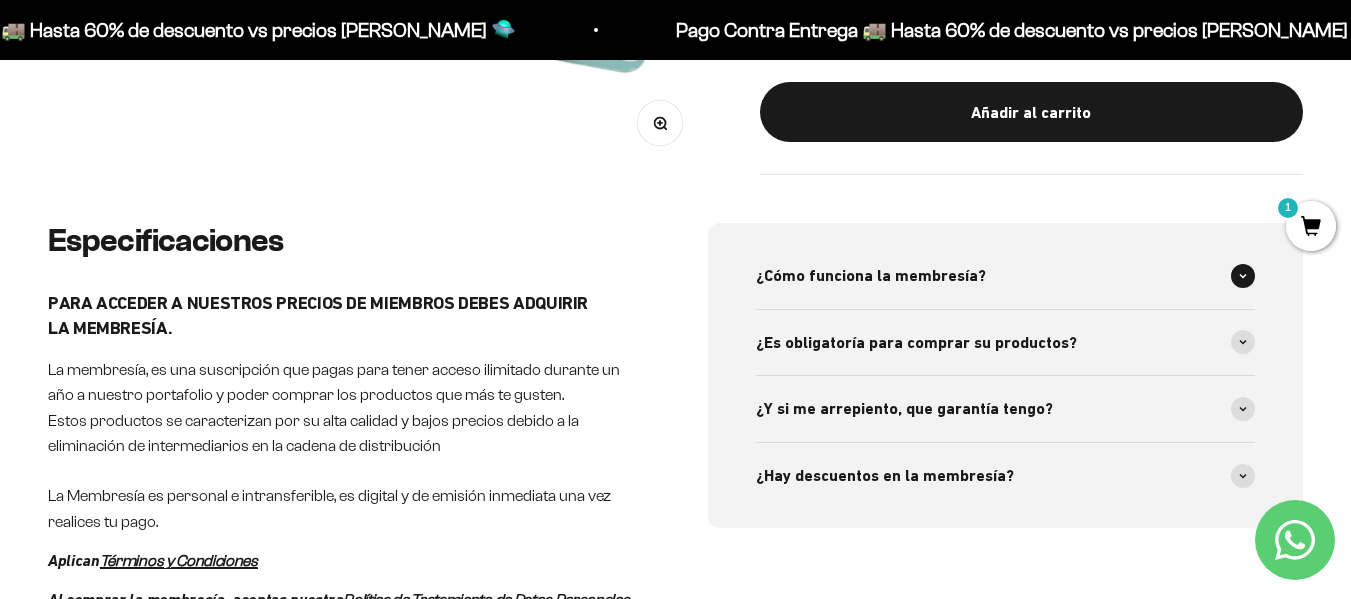 click on "¿Cómo funciona la membresía?" at bounding box center (871, 276) 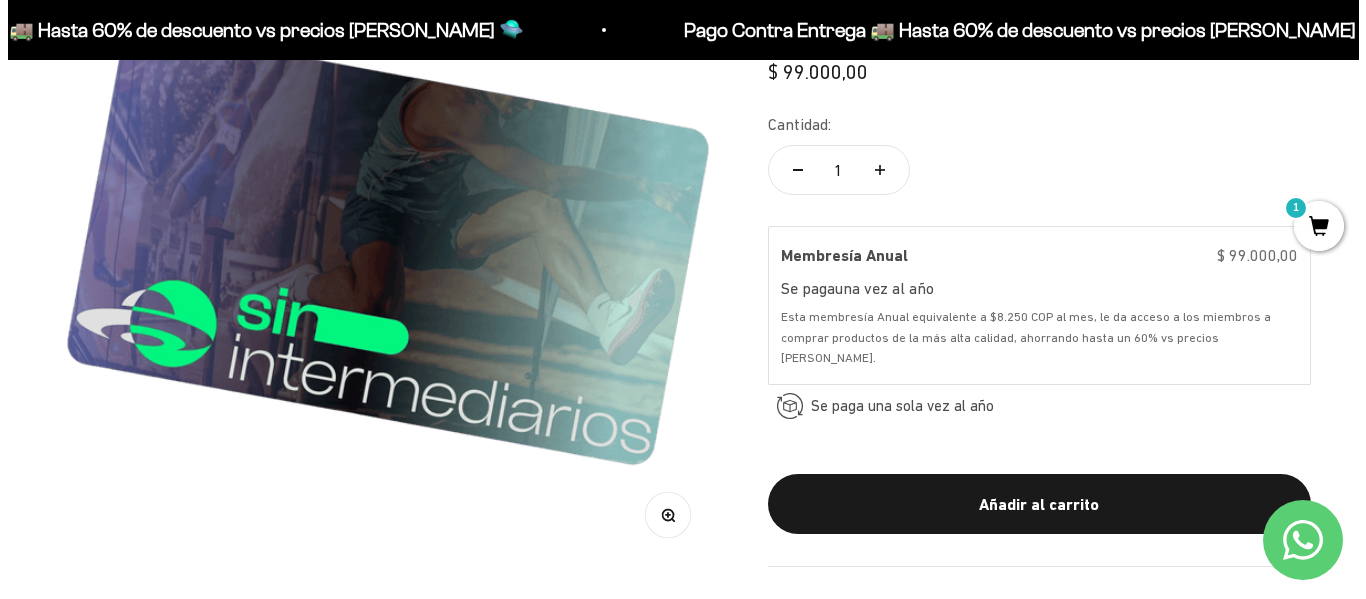 scroll, scrollTop: 353, scrollLeft: 0, axis: vertical 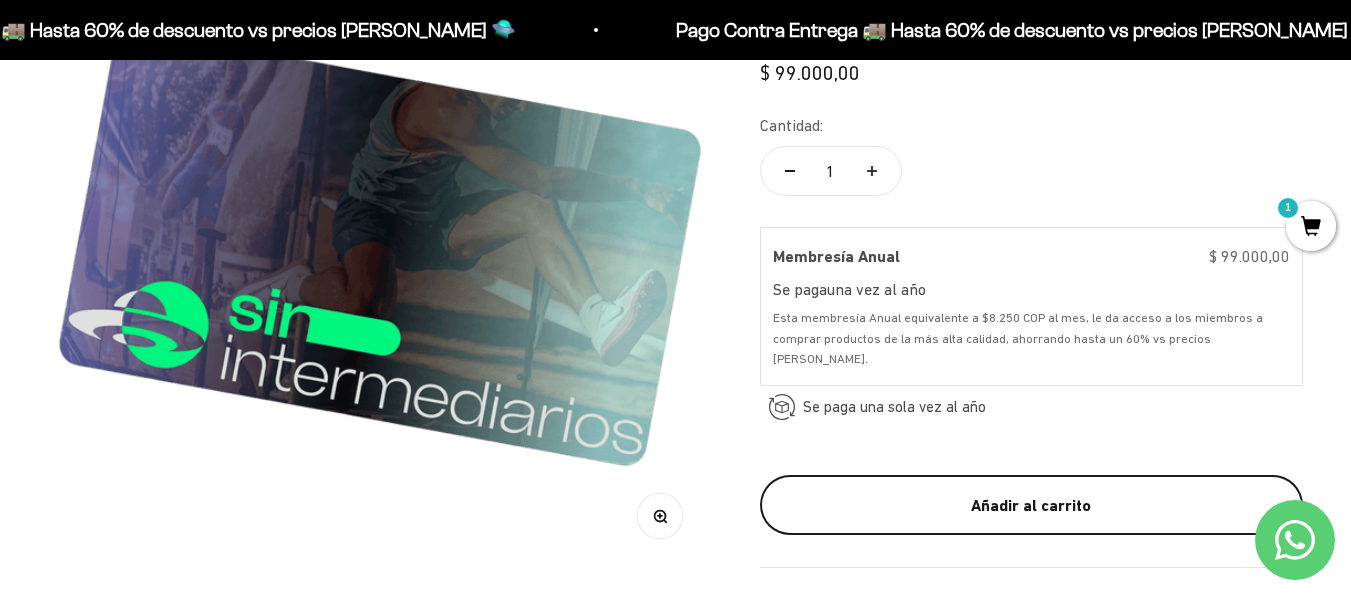 click on "Añadir al carrito" at bounding box center (1031, 505) 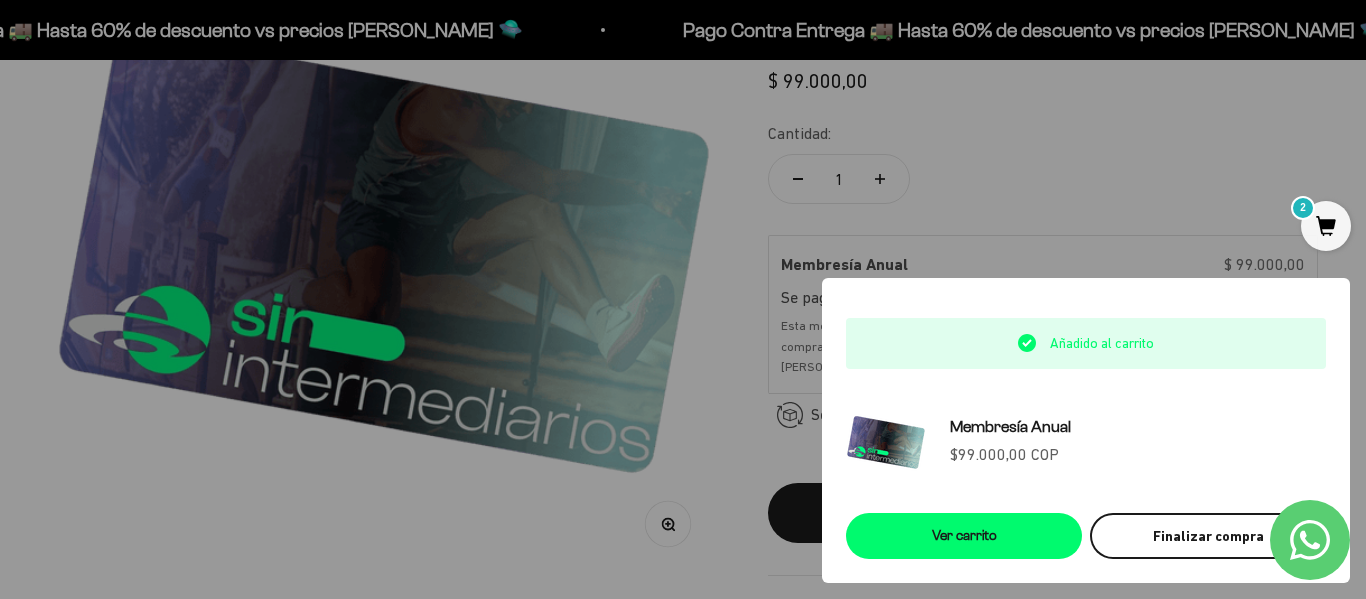 click on "Finalizar compra" at bounding box center [1208, 536] 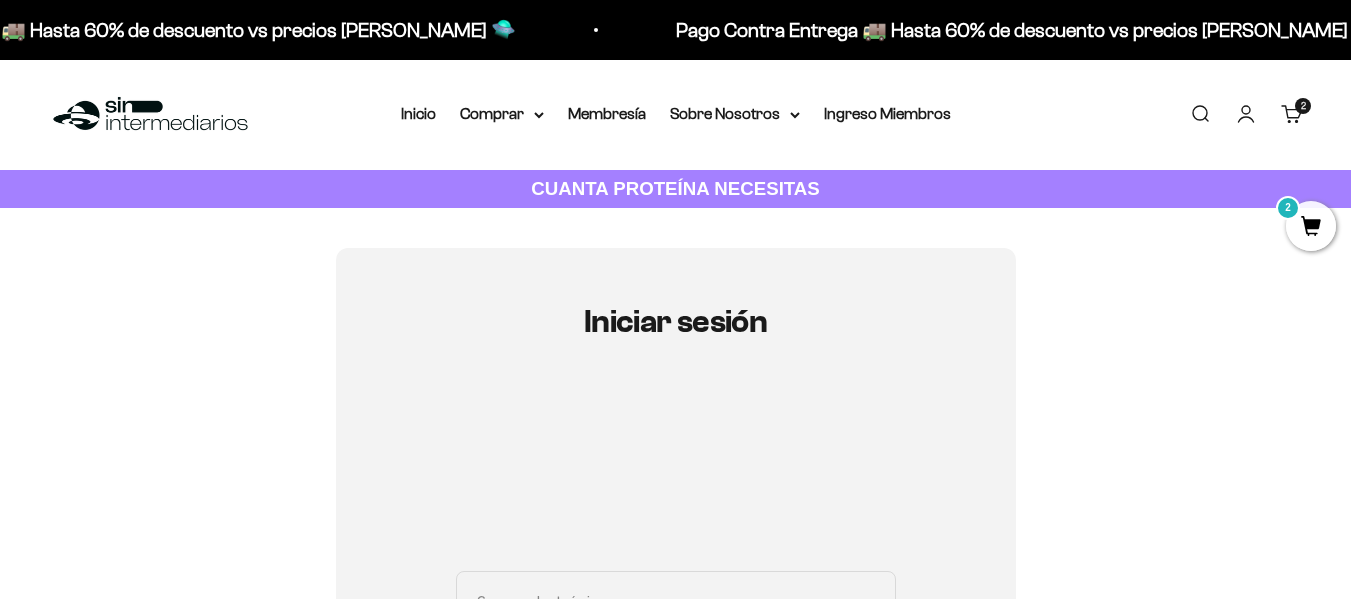 scroll, scrollTop: 0, scrollLeft: 0, axis: both 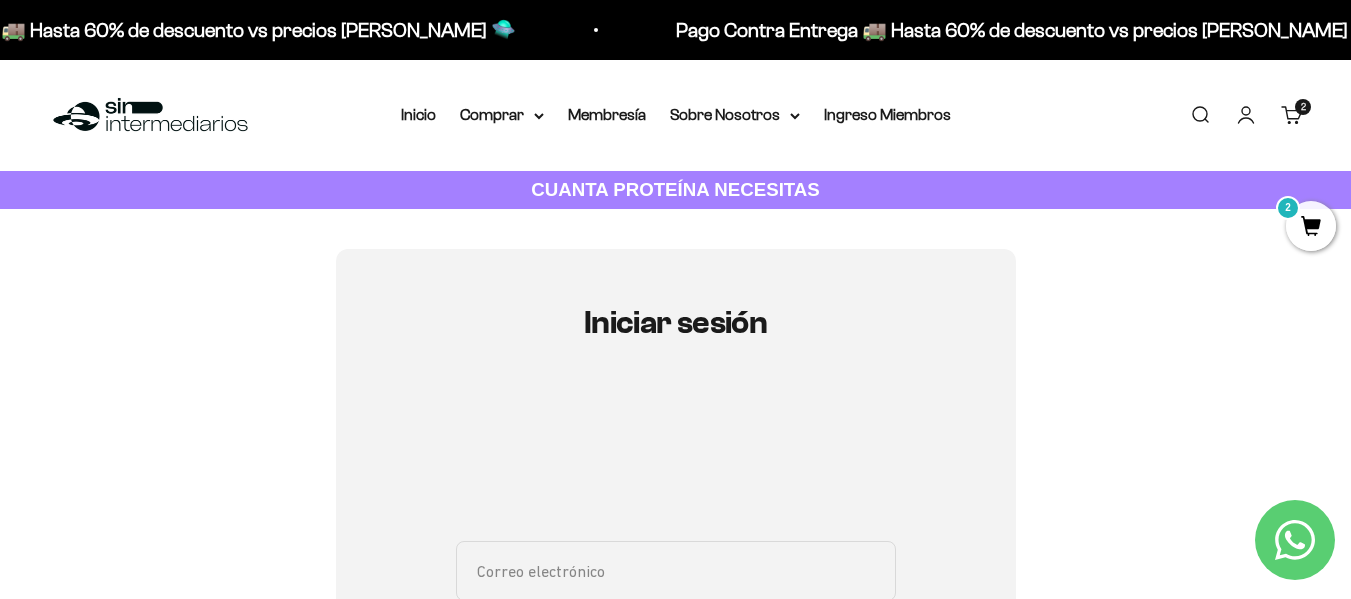click on "2" at bounding box center [1311, 226] 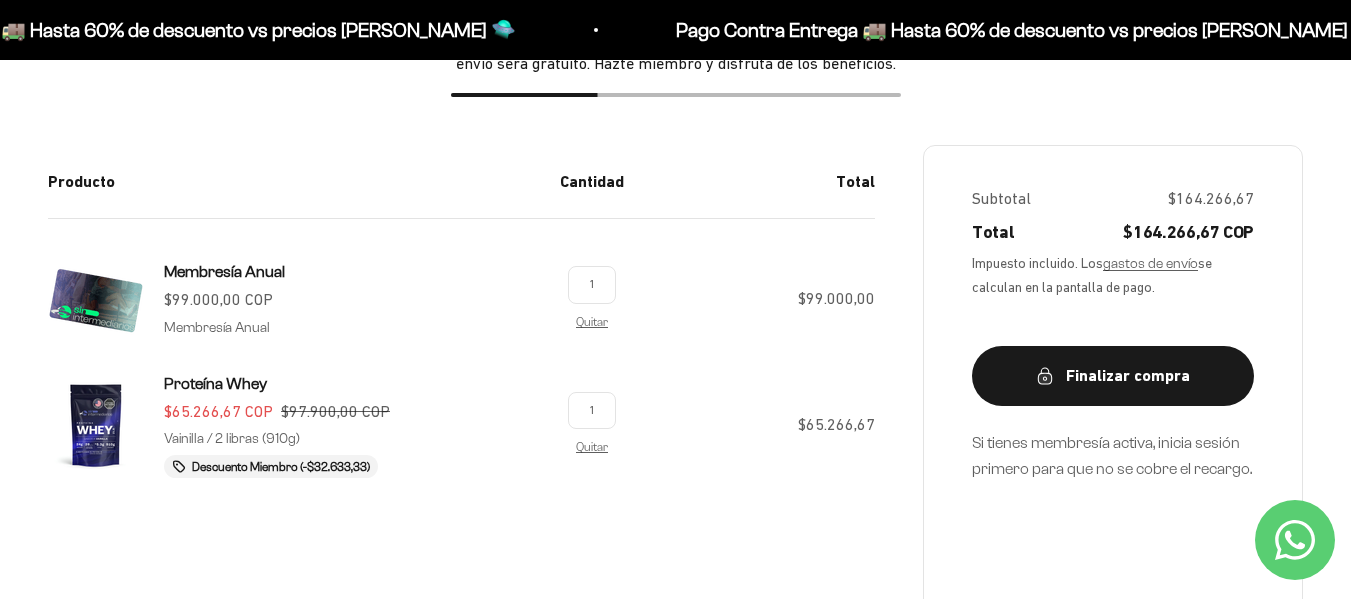 scroll, scrollTop: 308, scrollLeft: 0, axis: vertical 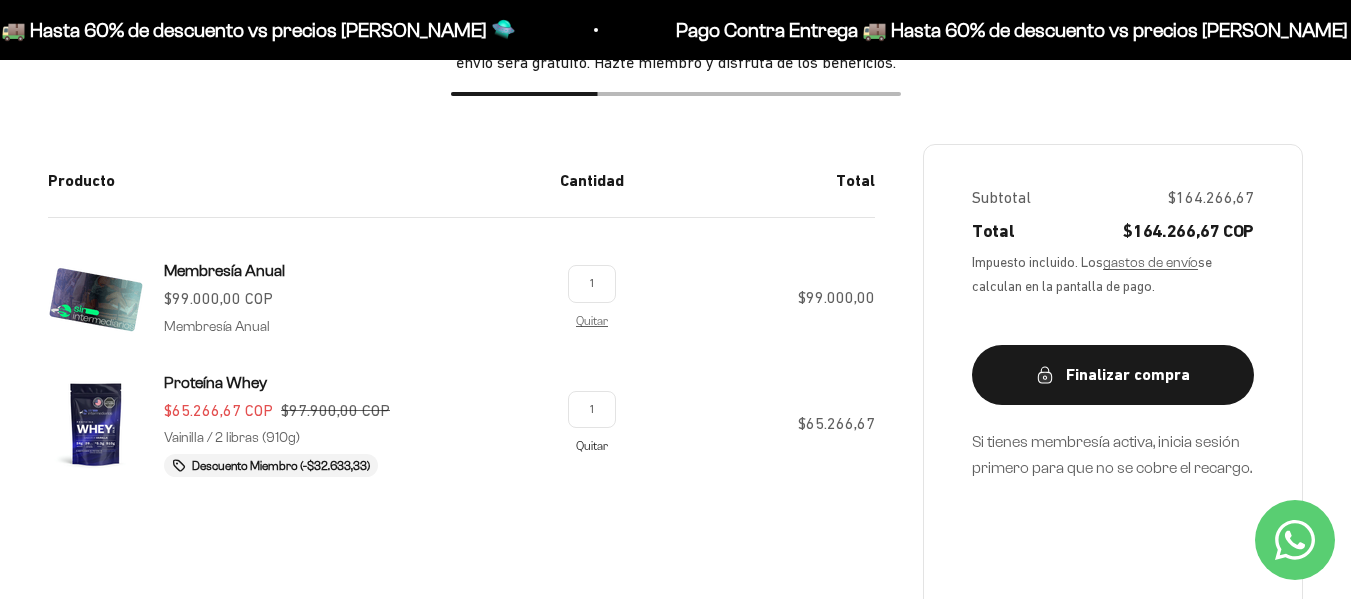 click on "Quitar" at bounding box center [592, 445] 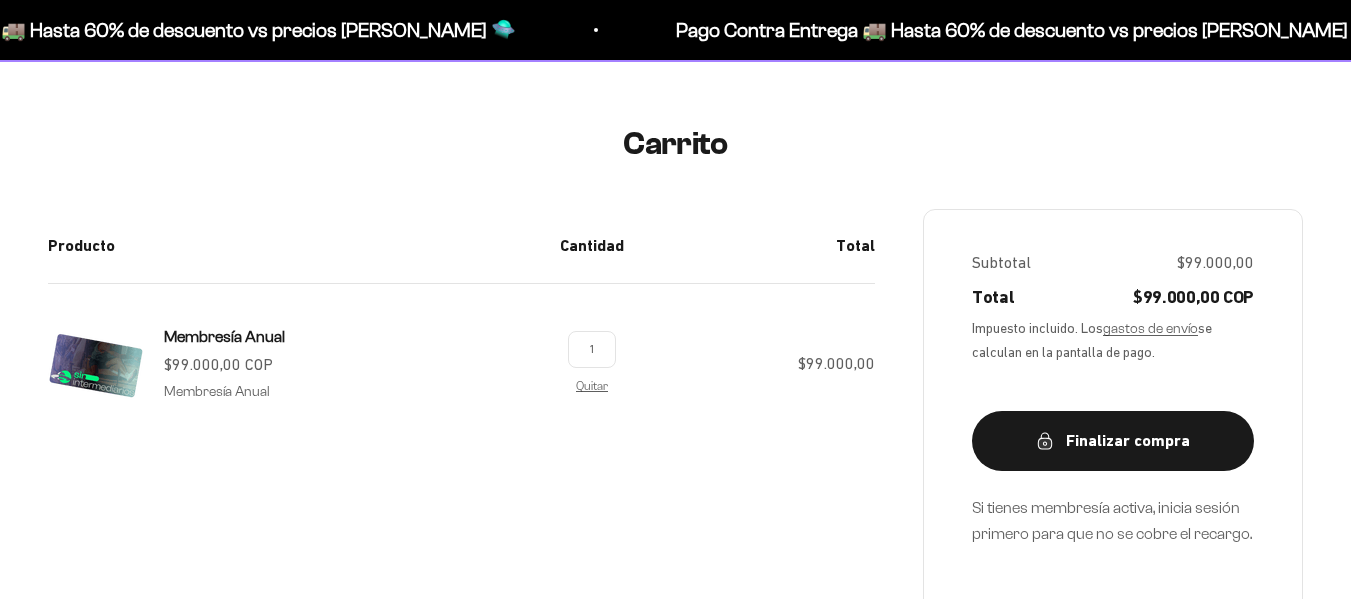 scroll, scrollTop: 143, scrollLeft: 0, axis: vertical 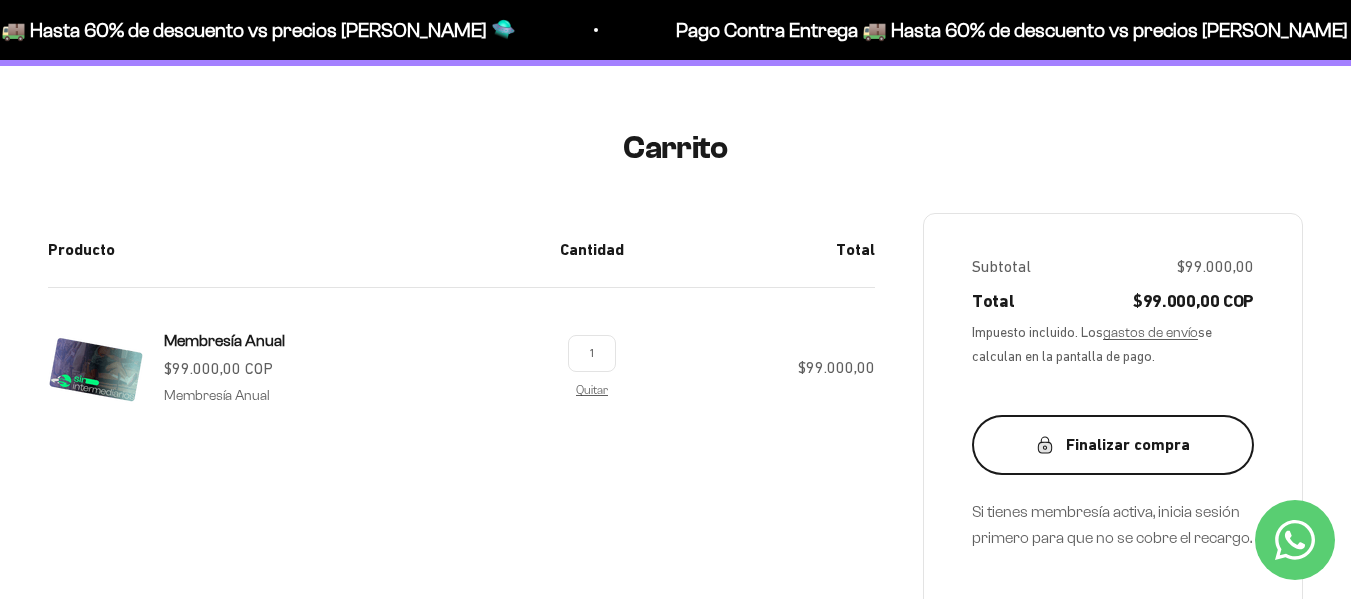 click on "Finalizar compra" at bounding box center (1113, 445) 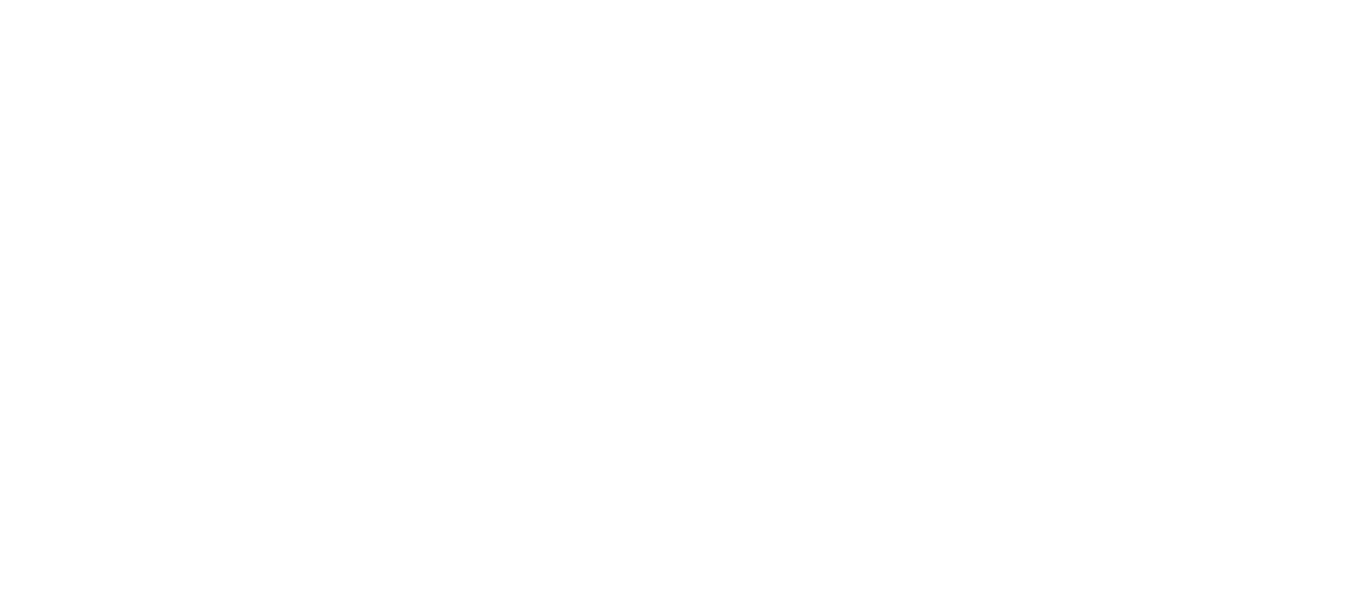 scroll, scrollTop: 0, scrollLeft: 0, axis: both 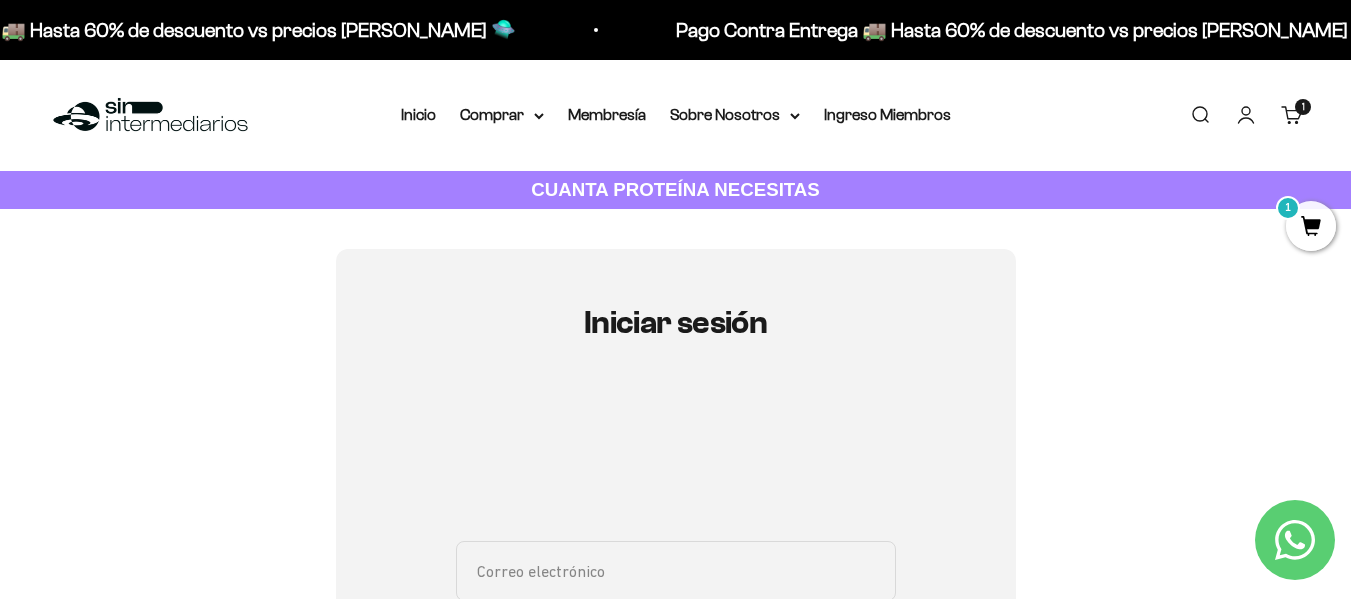 click on "1" at bounding box center (1311, 226) 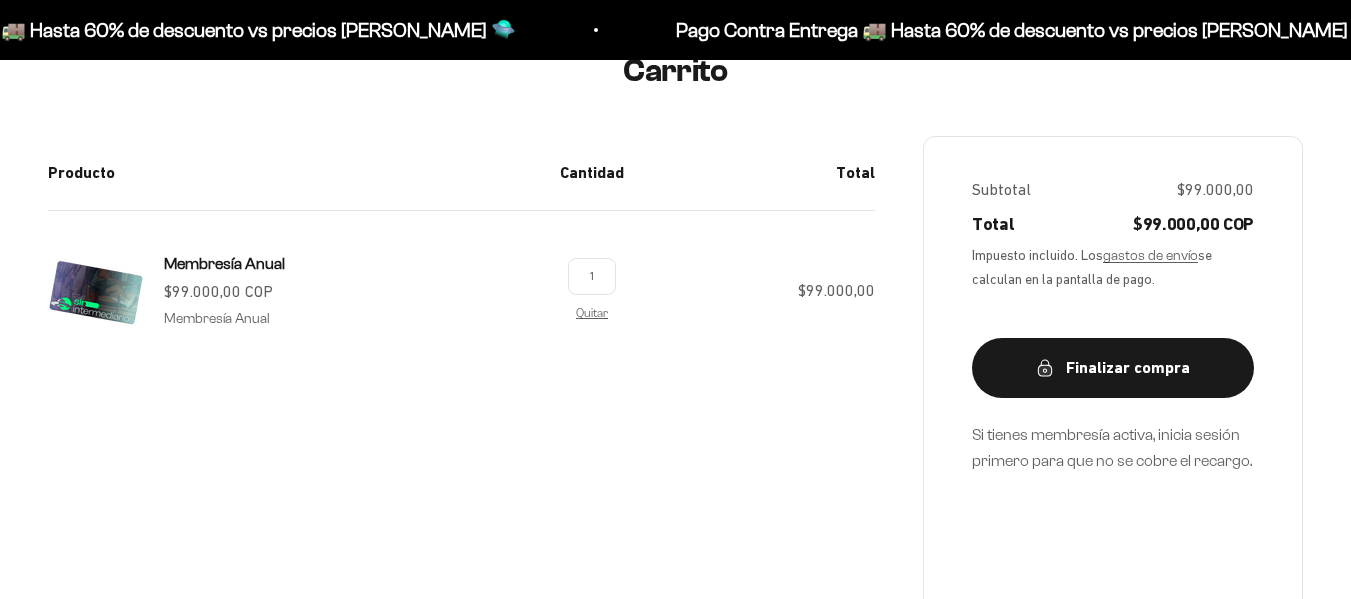 scroll, scrollTop: 239, scrollLeft: 0, axis: vertical 